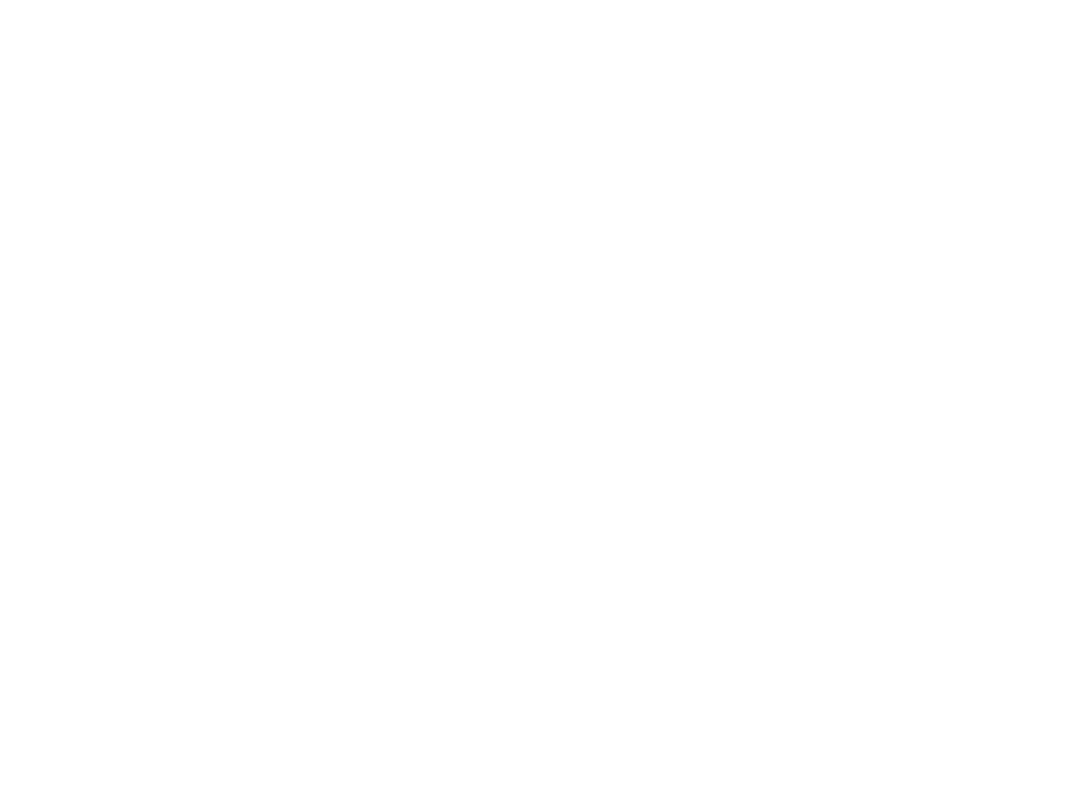scroll, scrollTop: 0, scrollLeft: 0, axis: both 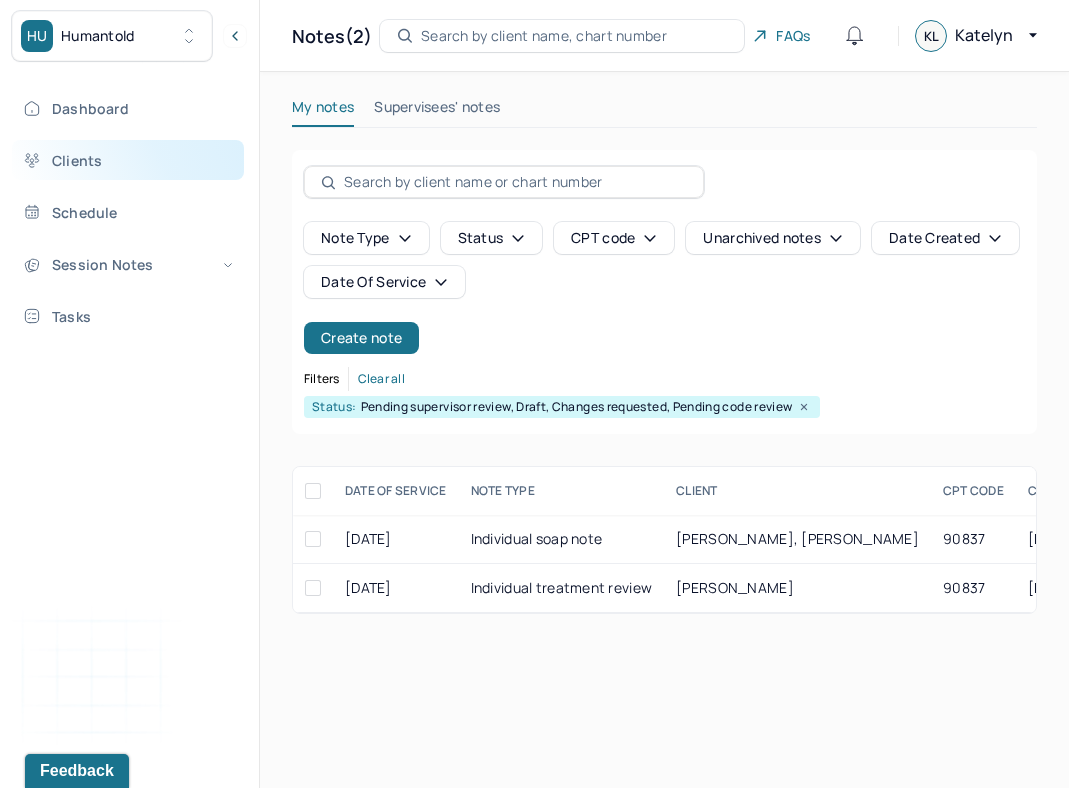 click on "Clients" at bounding box center [128, 160] 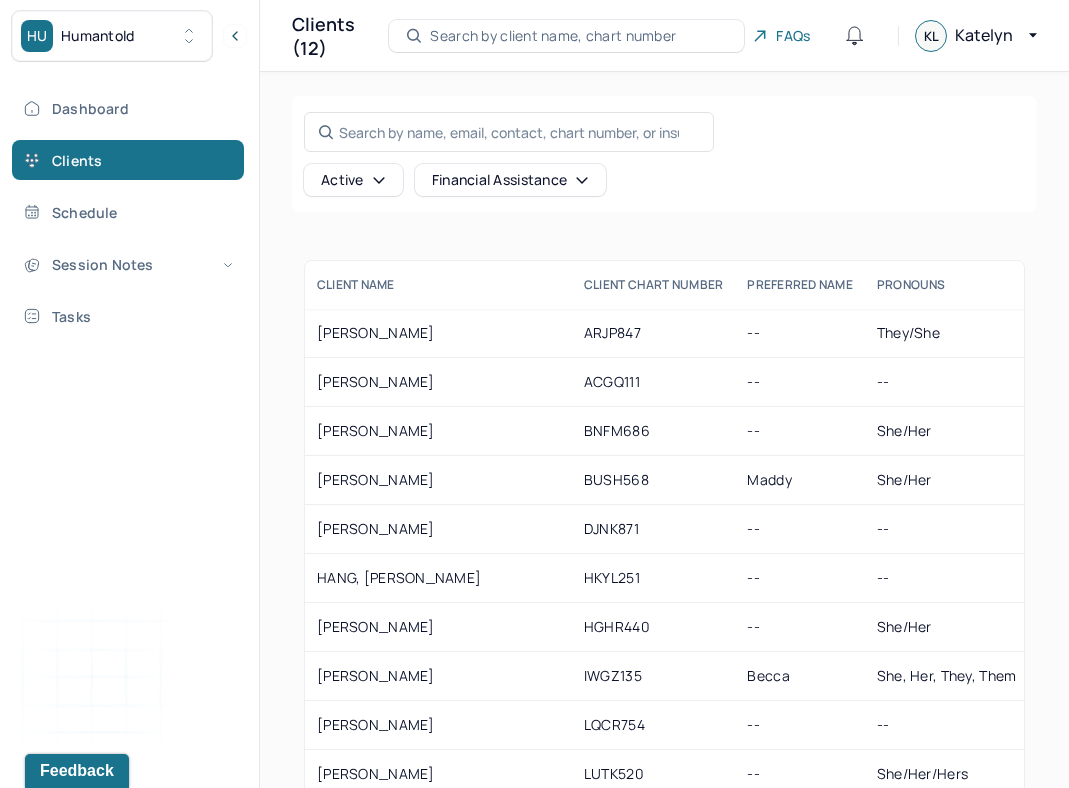 click on "CLIENT NAME" at bounding box center (438, 285) 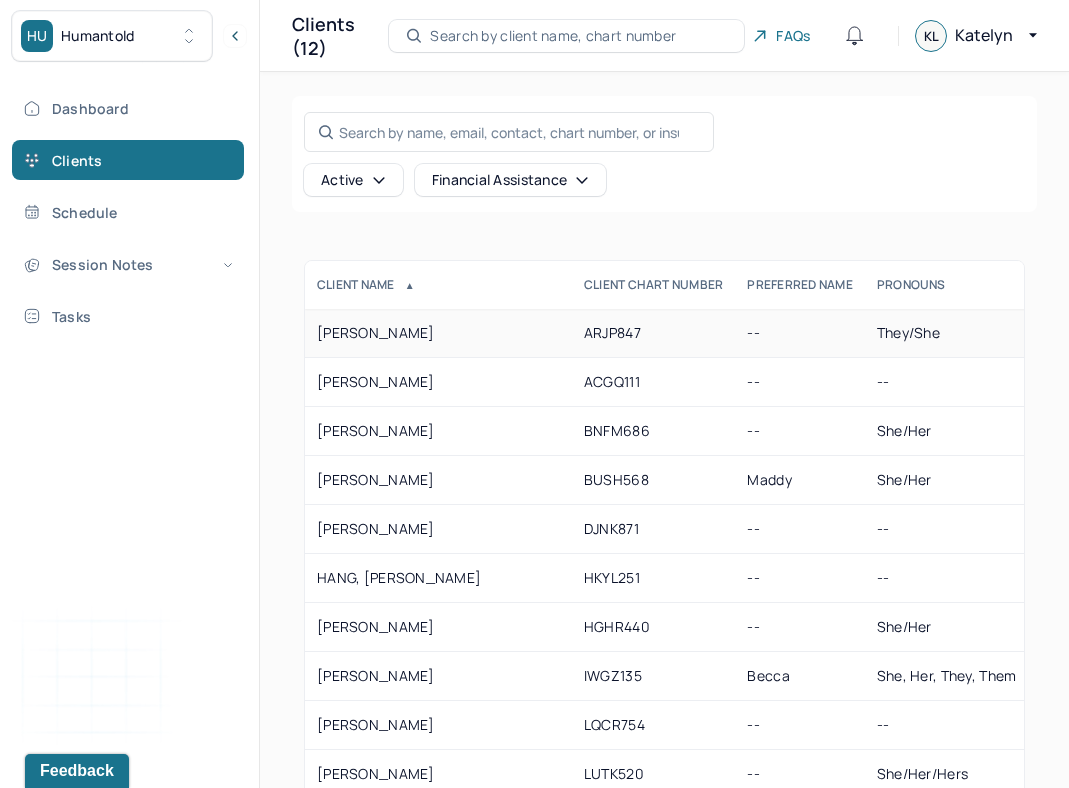 click on "ARJP847" at bounding box center [654, 333] 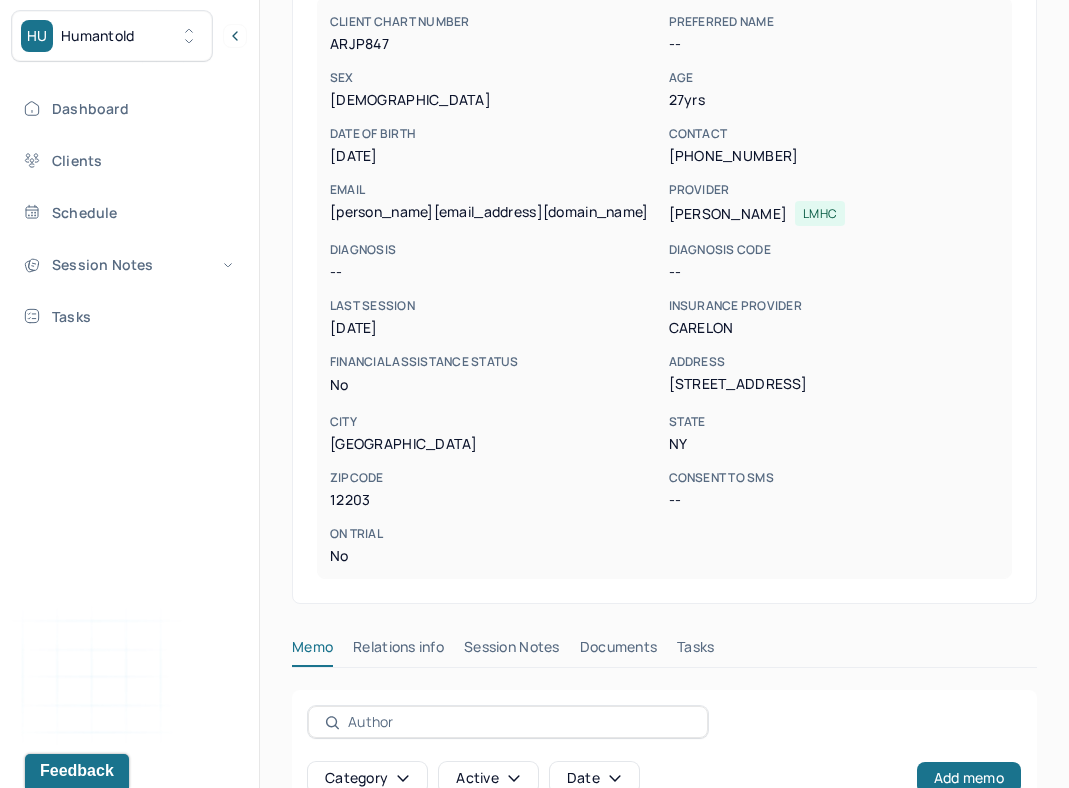 scroll, scrollTop: 128, scrollLeft: 0, axis: vertical 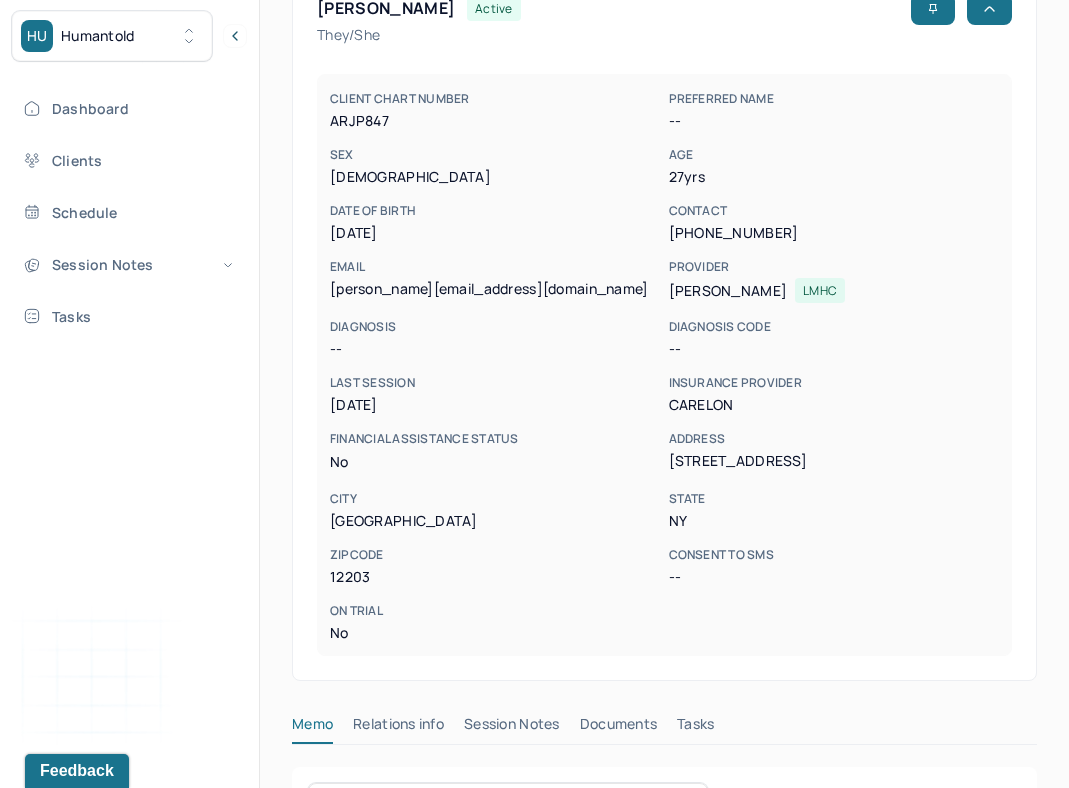 click on "Session Notes" at bounding box center (512, 728) 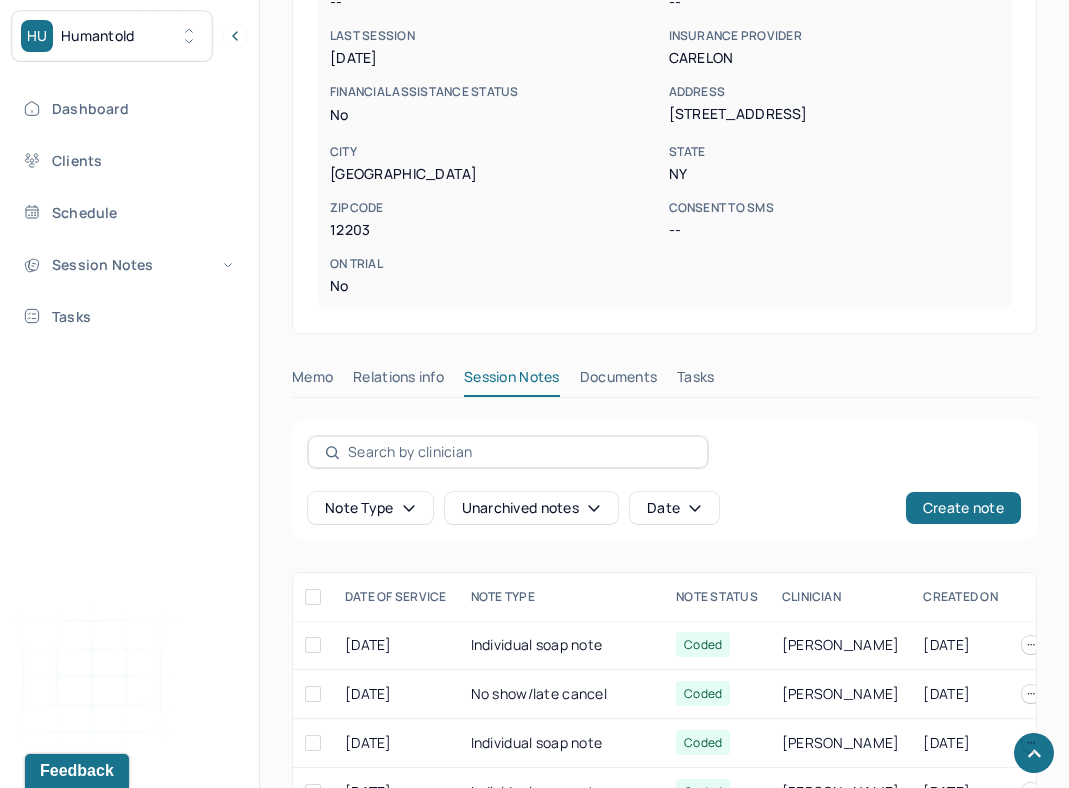 scroll, scrollTop: 914, scrollLeft: 0, axis: vertical 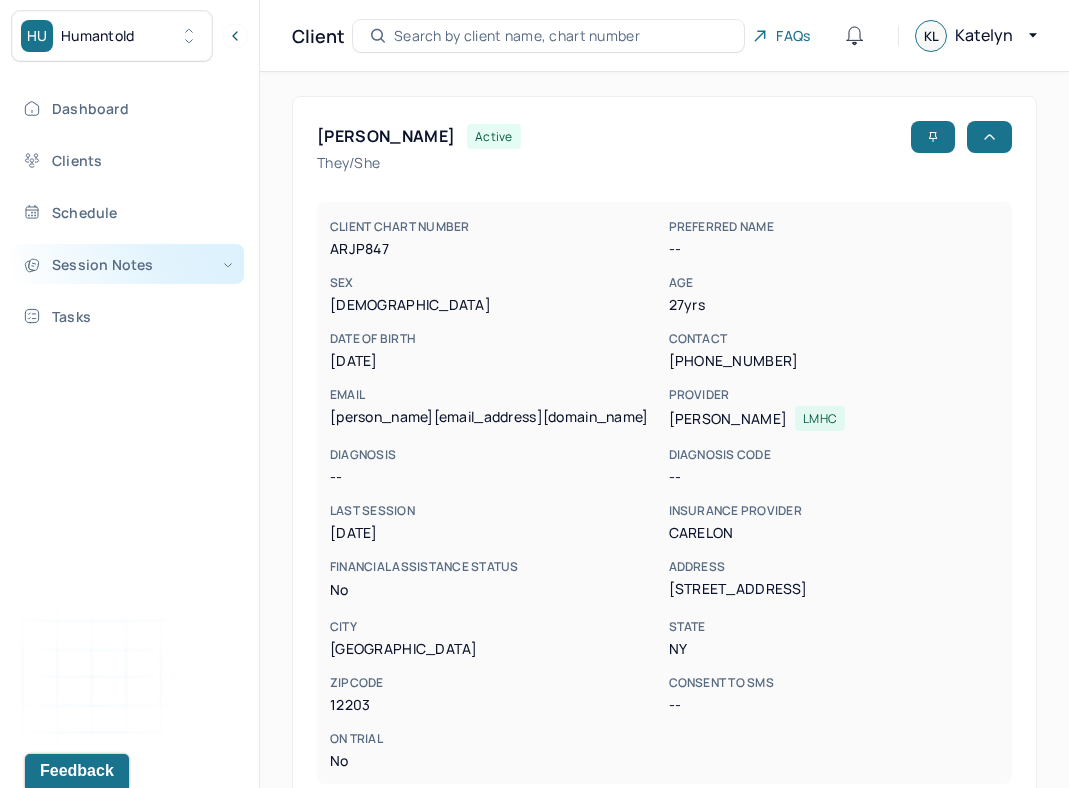 click on "Session Notes" at bounding box center [128, 264] 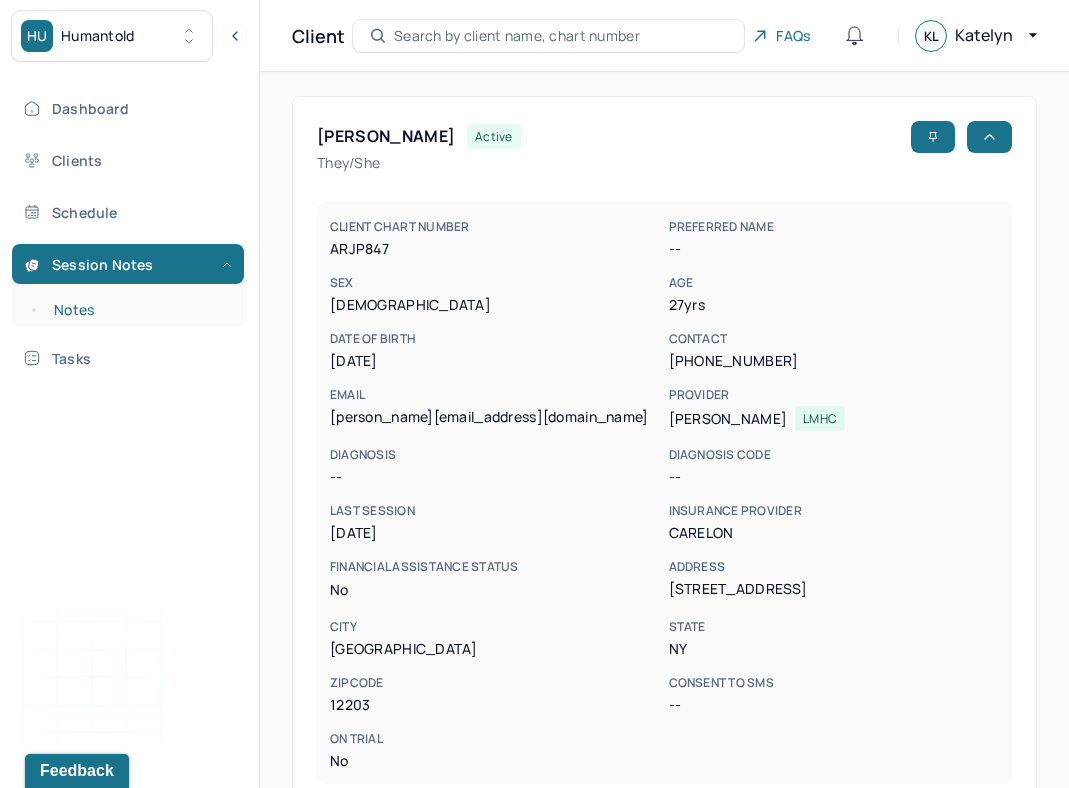 click on "Notes" at bounding box center (139, 310) 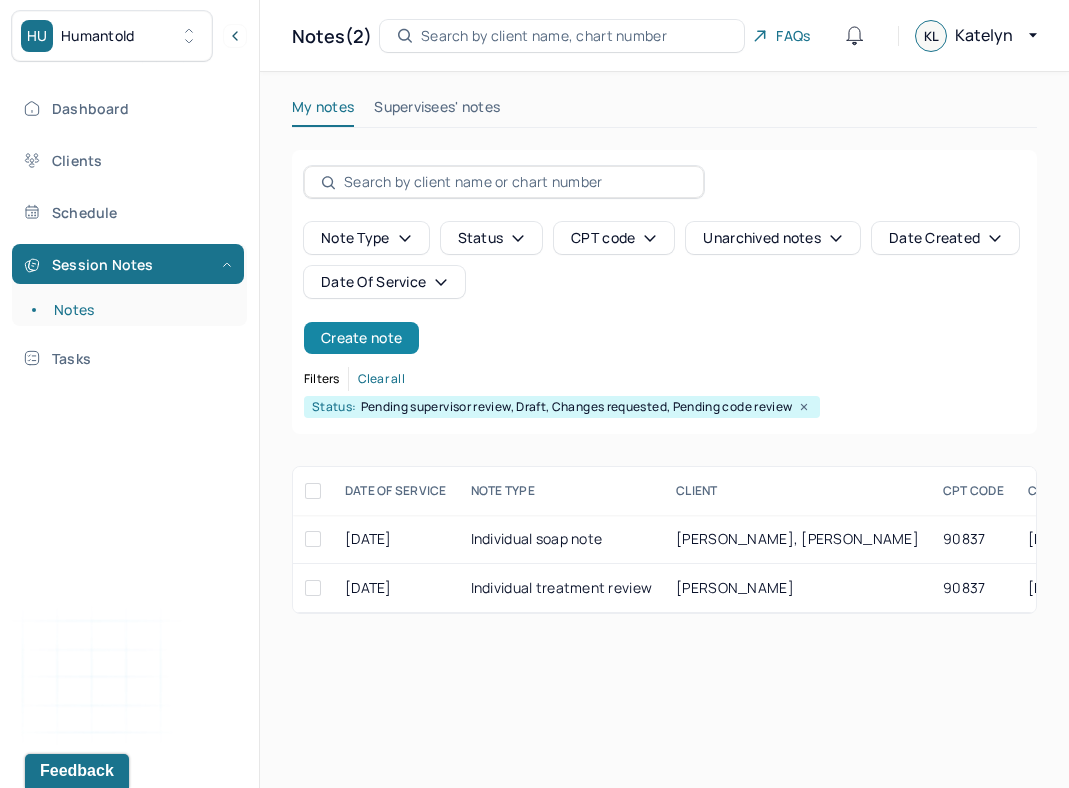 click on "Create note" at bounding box center [361, 338] 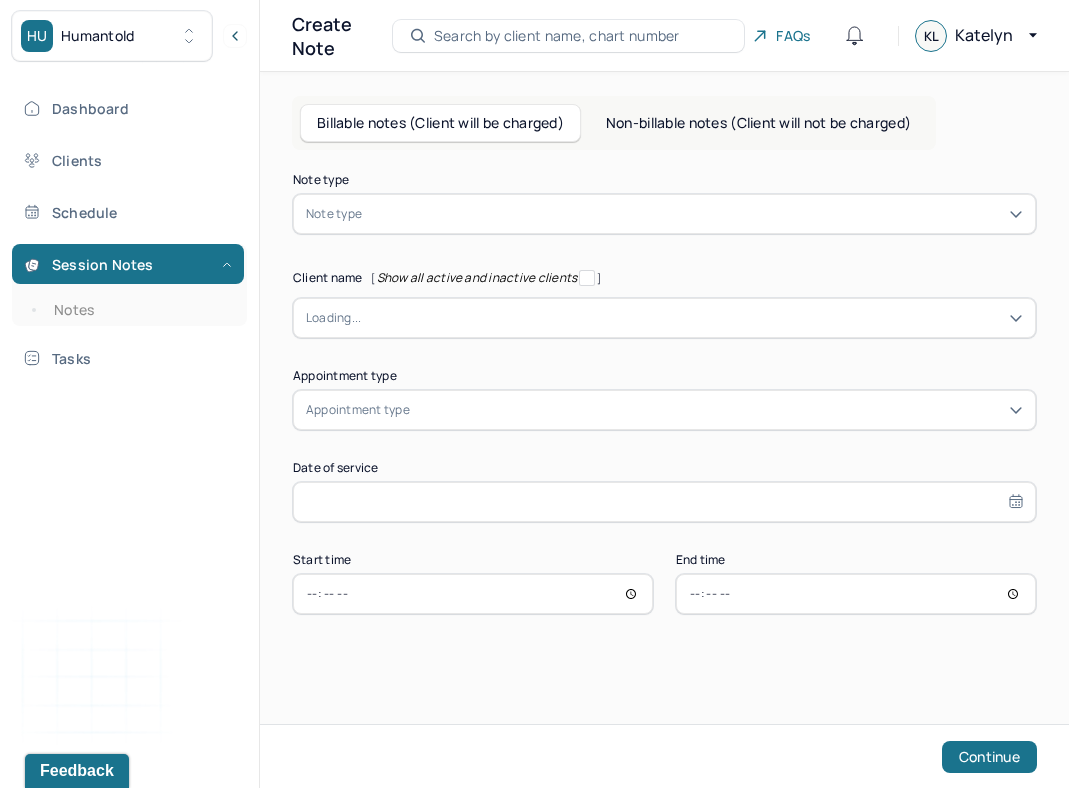 click at bounding box center (694, 214) 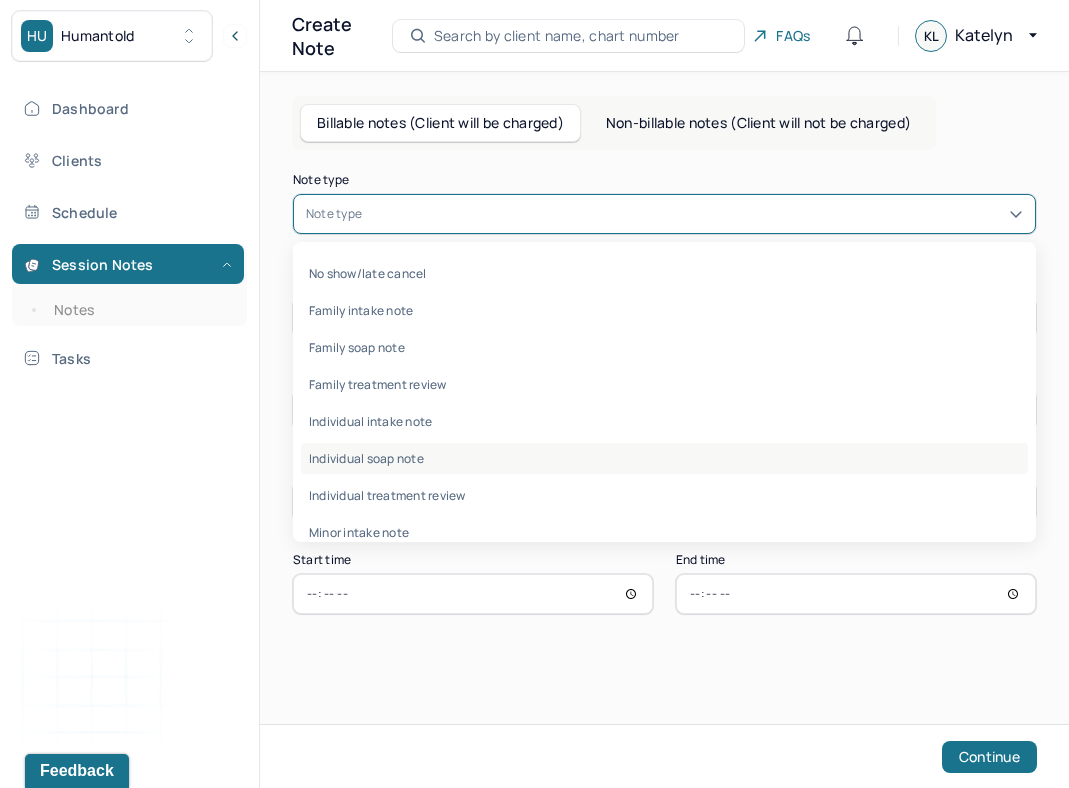 click on "Individual soap note" at bounding box center (664, 458) 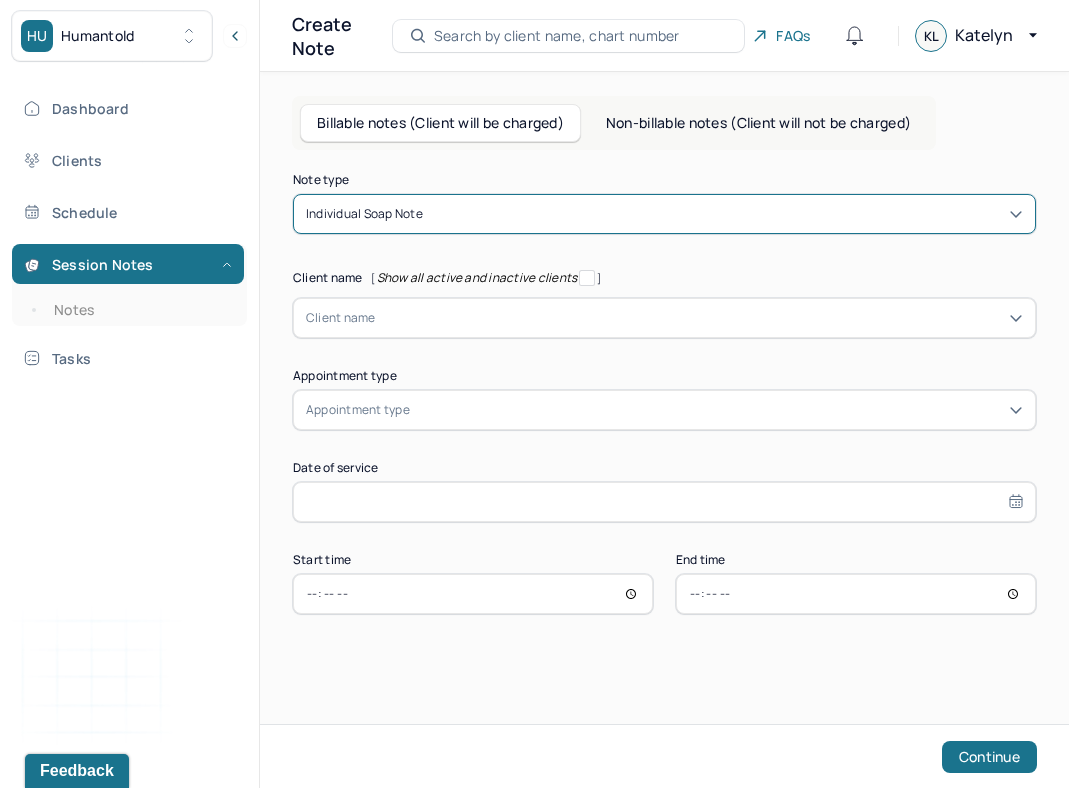 click at bounding box center (379, 318) 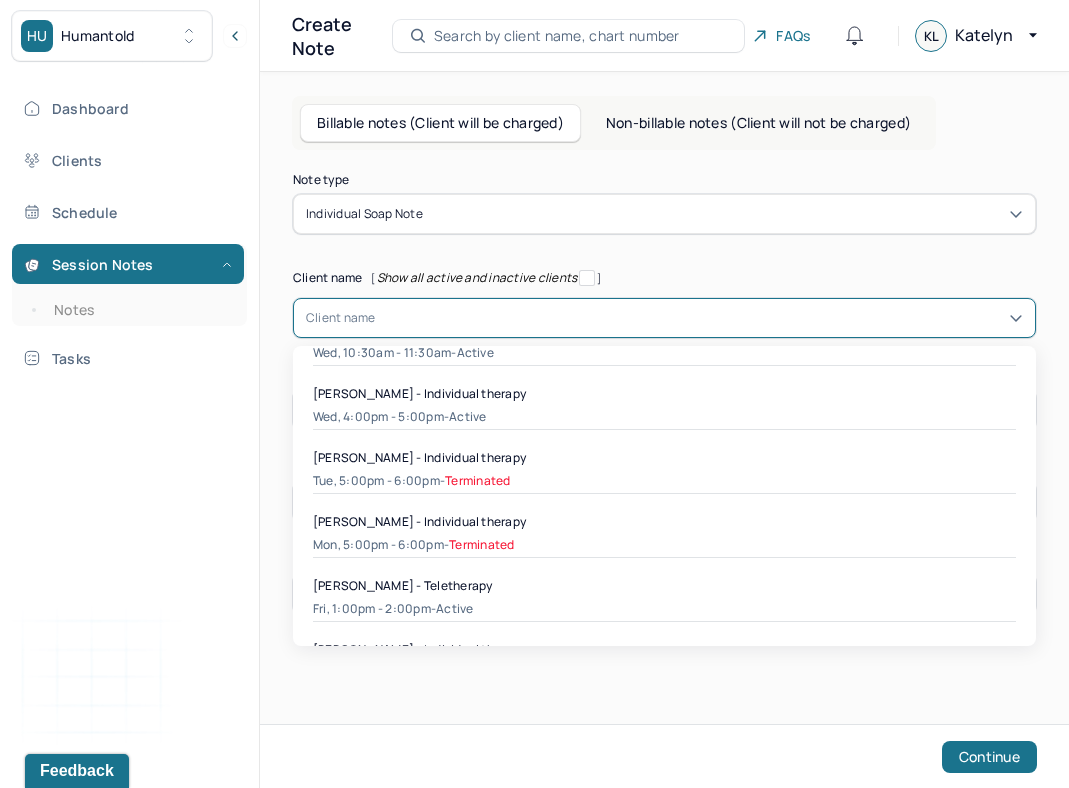 scroll, scrollTop: 335, scrollLeft: 0, axis: vertical 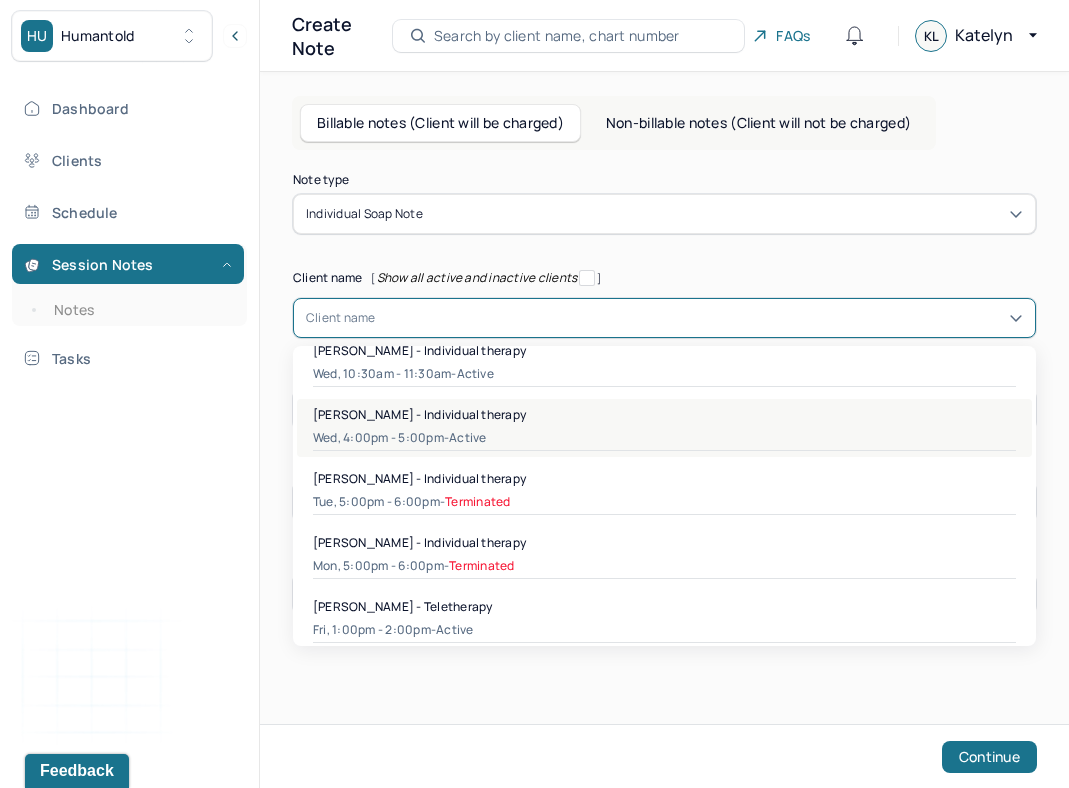 click on "Wed, 4:00pm - 5:00pm  -  active" at bounding box center [664, 438] 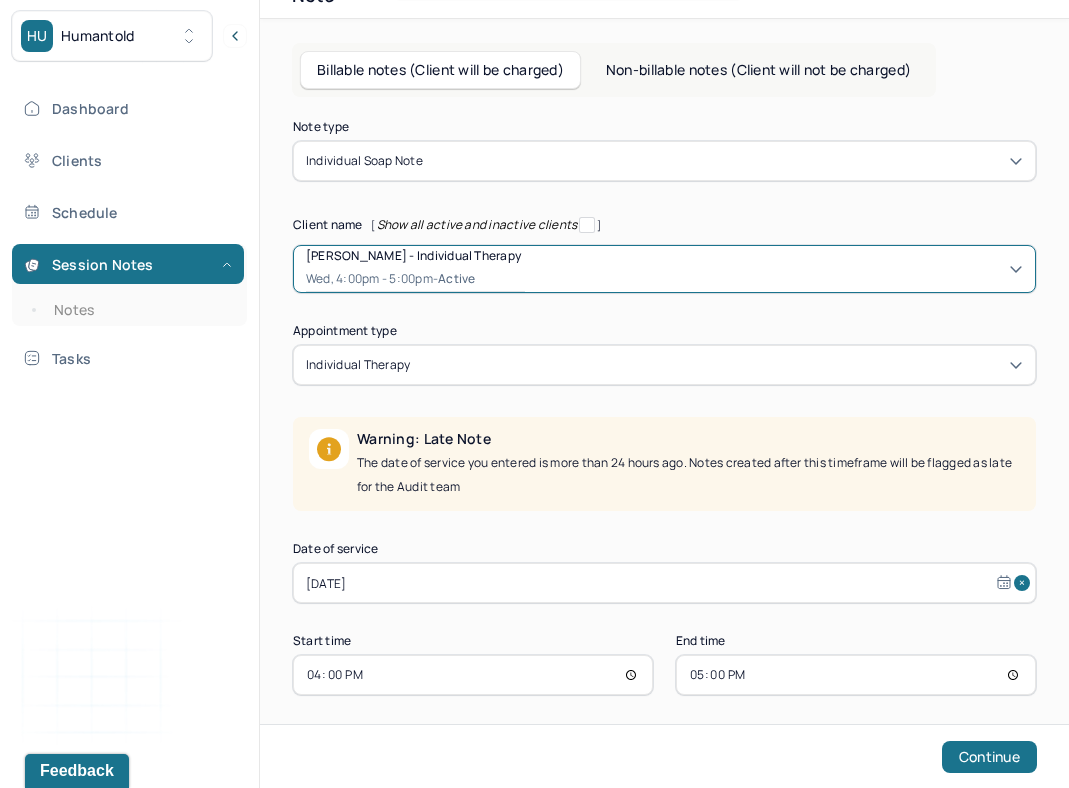 scroll, scrollTop: 65, scrollLeft: 0, axis: vertical 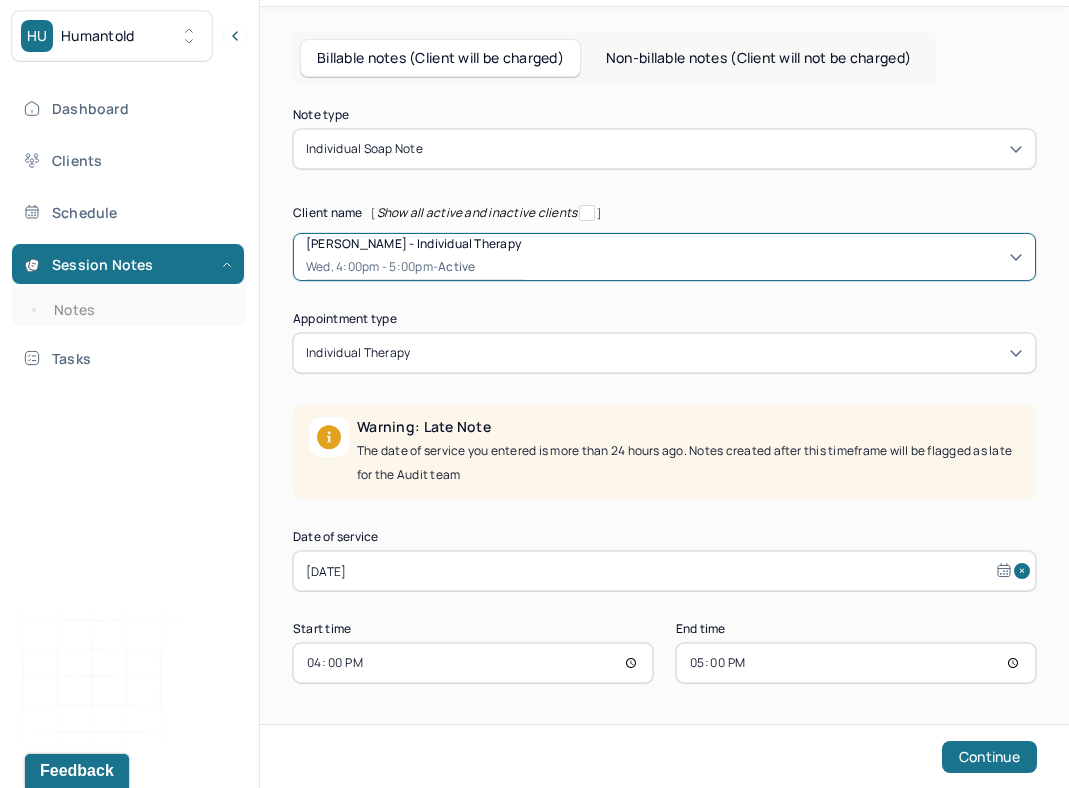 click on "Jul 7, 2025" at bounding box center (664, 571) 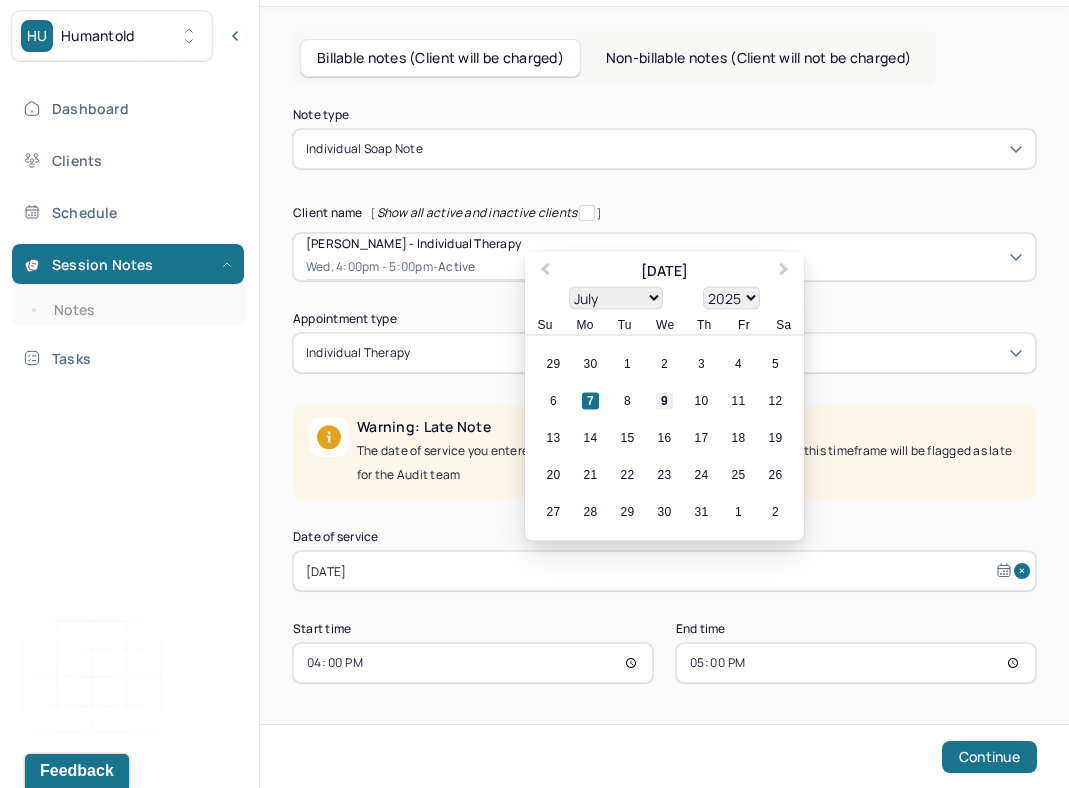 click on "9" at bounding box center (664, 401) 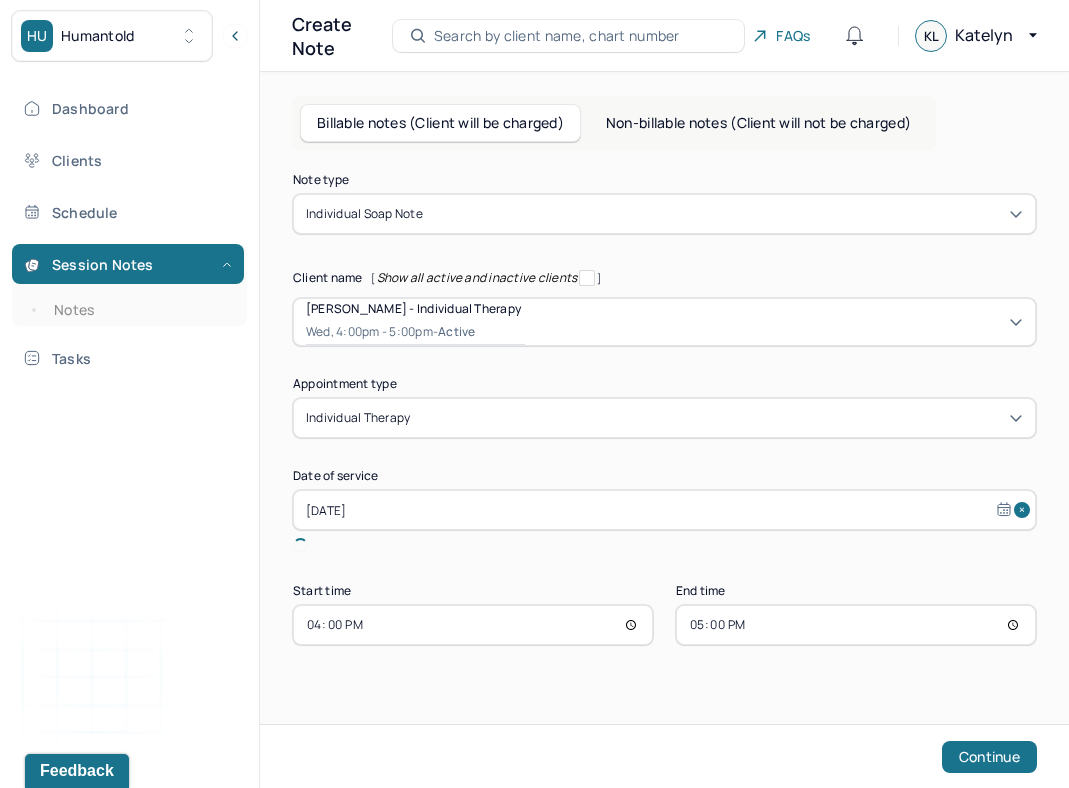 scroll, scrollTop: 0, scrollLeft: 0, axis: both 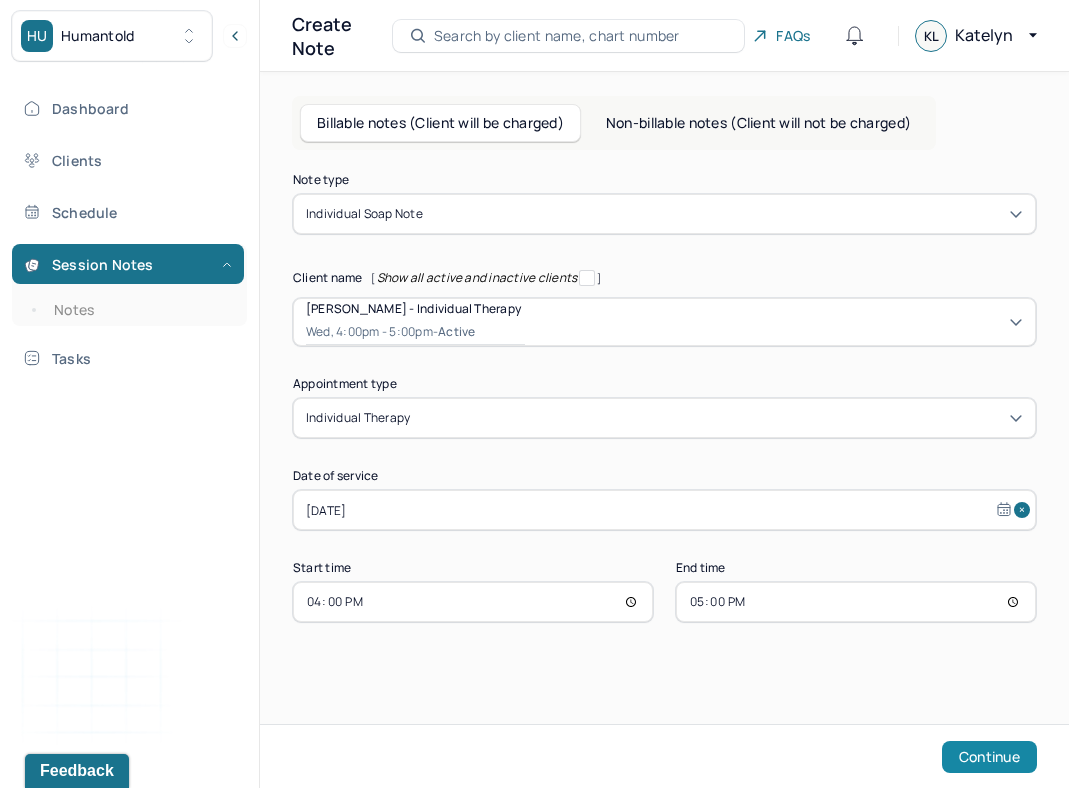 click on "Continue" at bounding box center (989, 757) 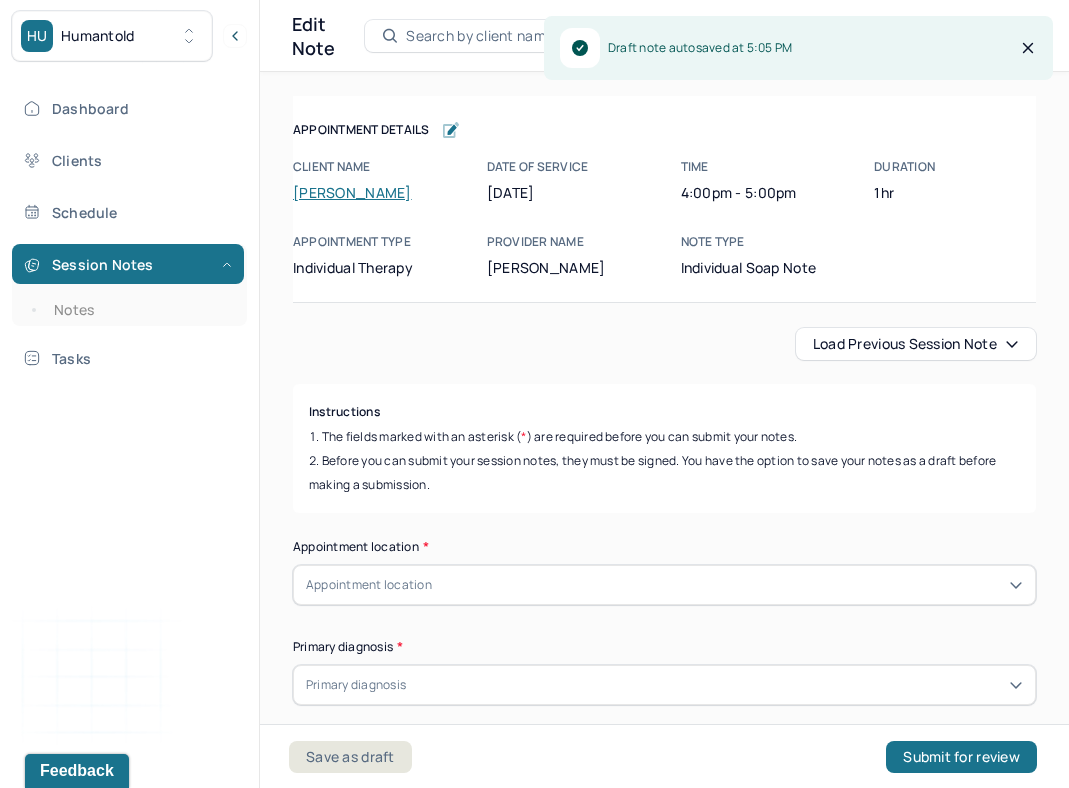 click on "Load previous session note" at bounding box center (916, 344) 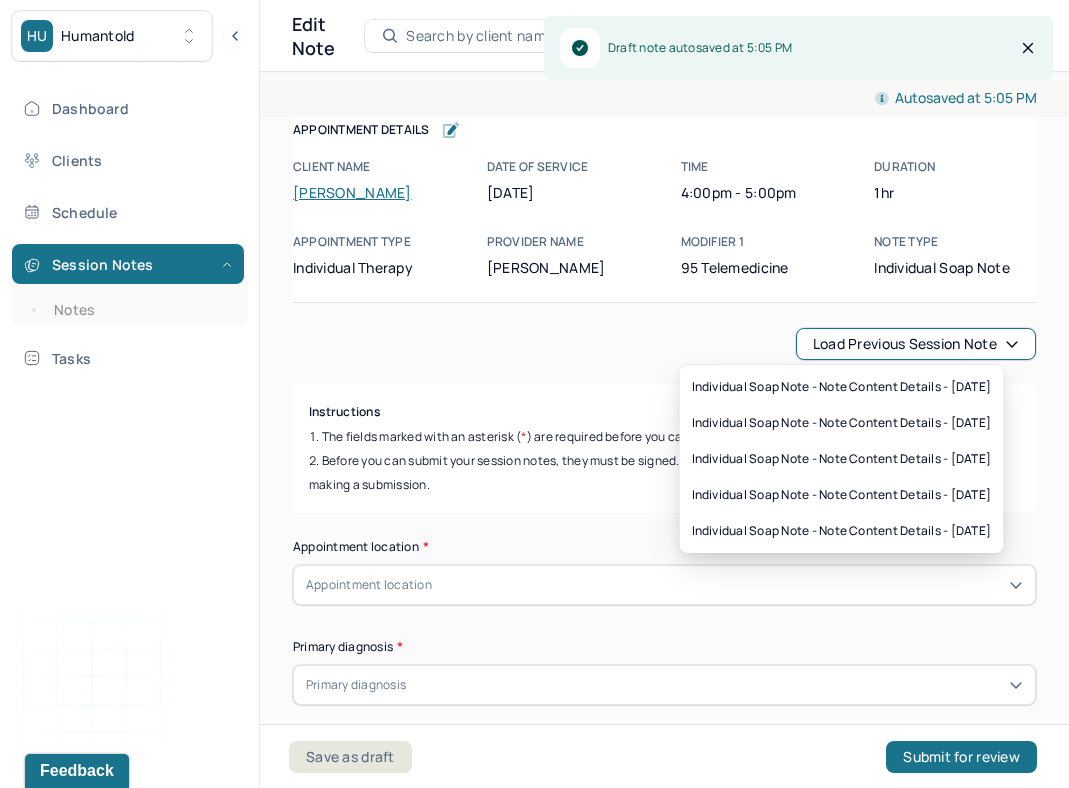 click on "Load previous session note" at bounding box center [664, 344] 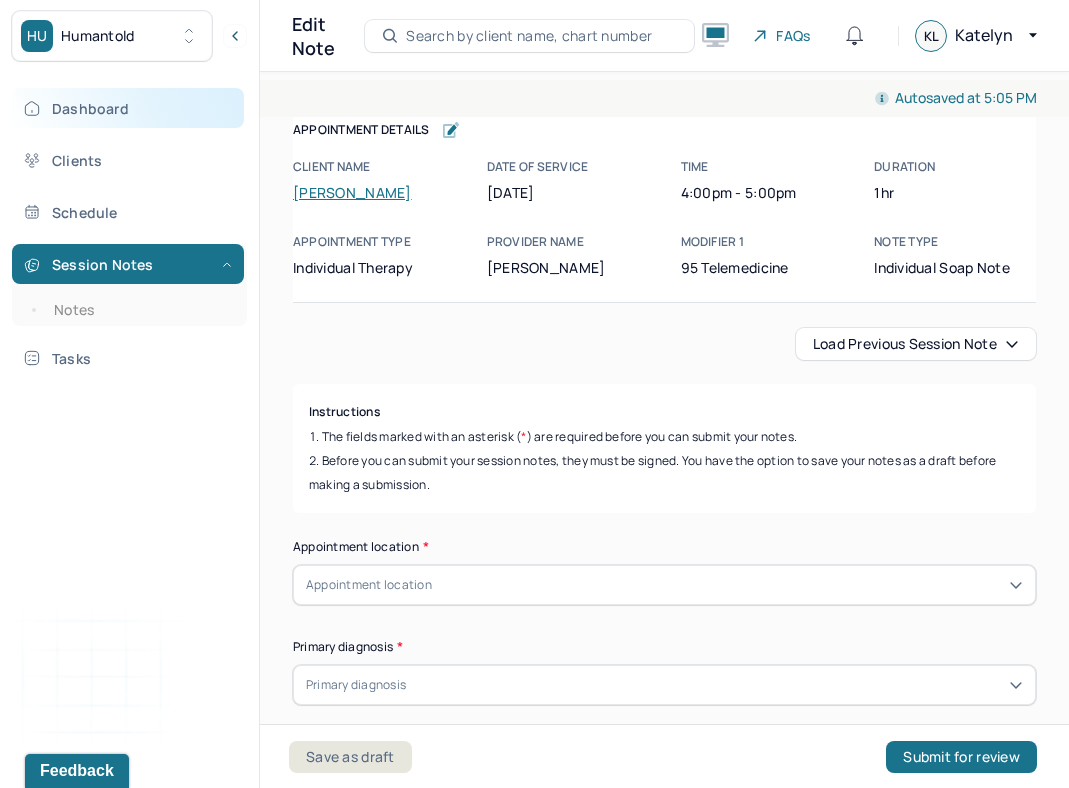 click on "Dashboard" at bounding box center (128, 108) 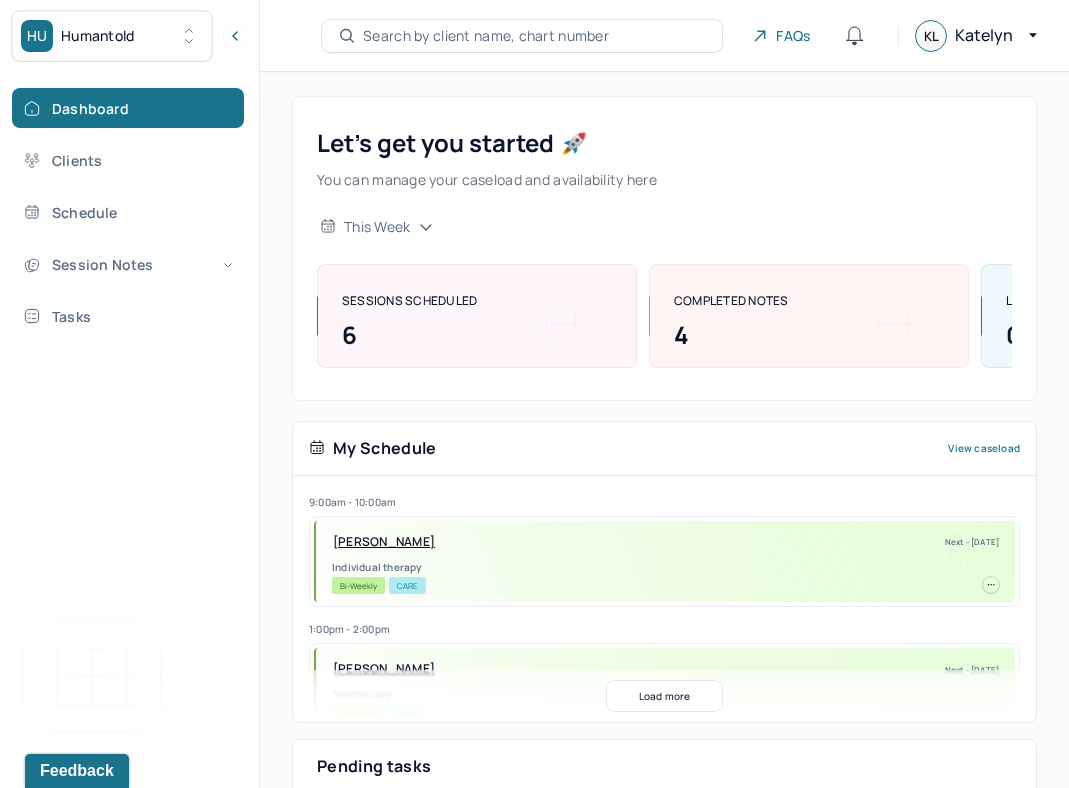 scroll, scrollTop: 380, scrollLeft: 0, axis: vertical 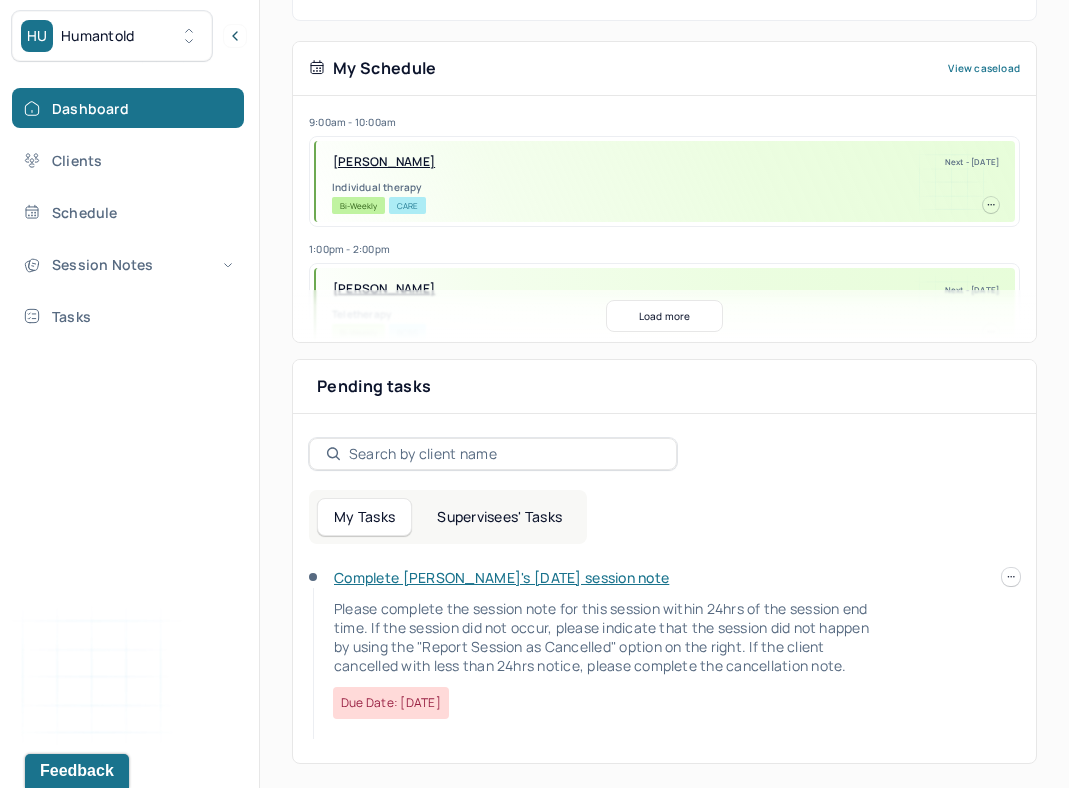 click at bounding box center (1011, 577) 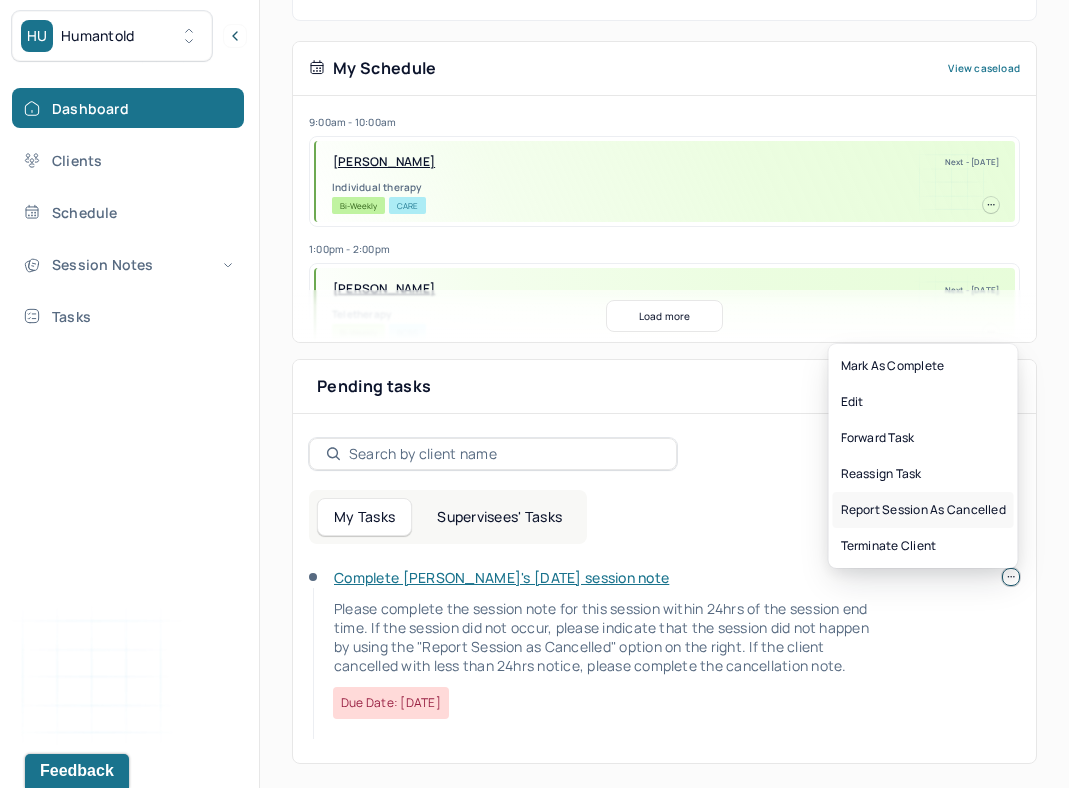click on "Report session as cancelled" at bounding box center [923, 510] 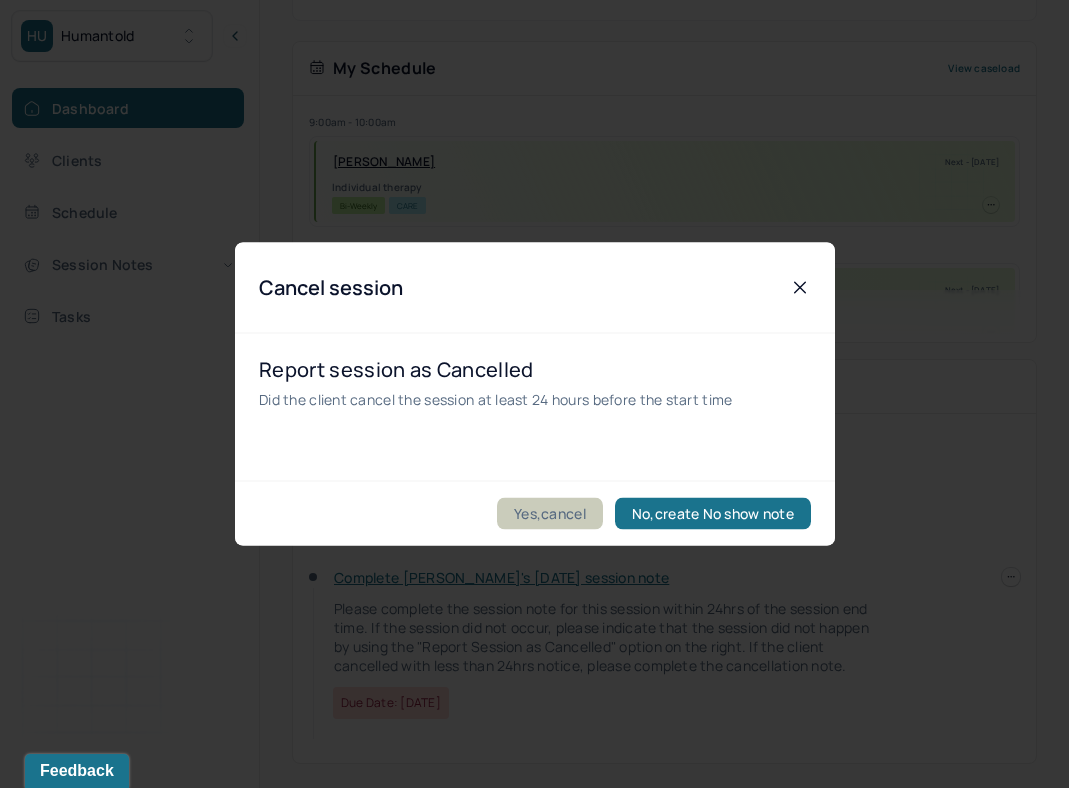 click on "Yes,cancel" at bounding box center (550, 514) 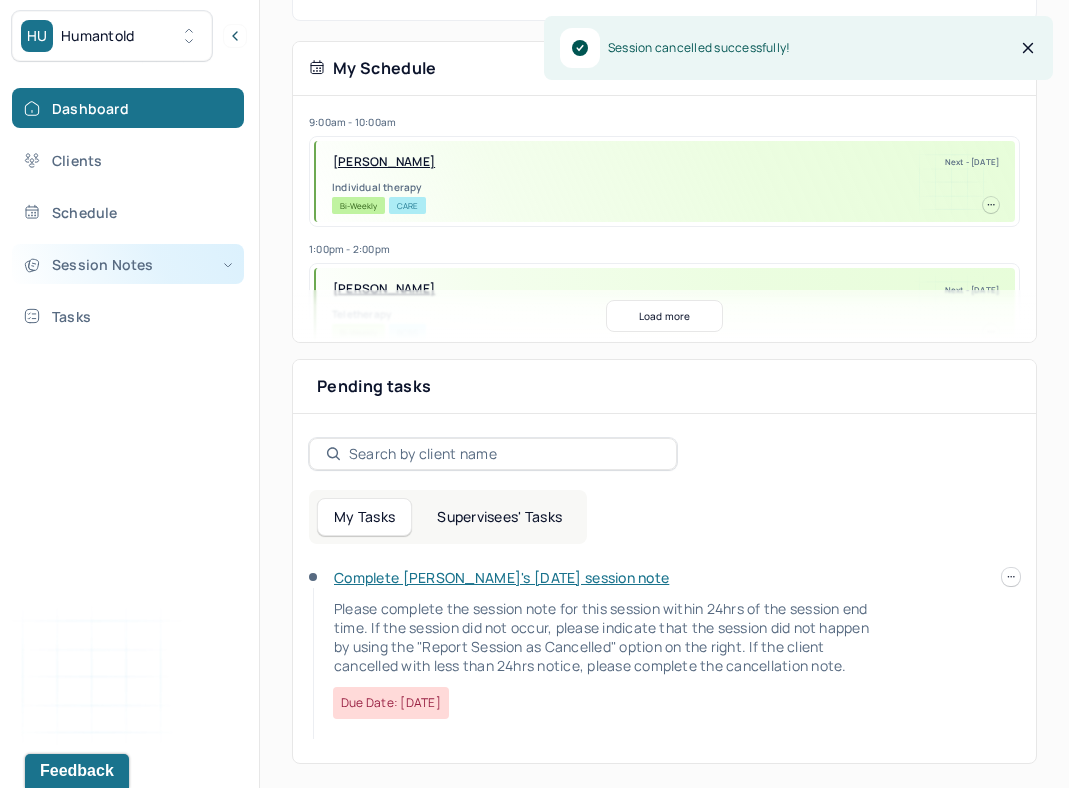 scroll, scrollTop: 293, scrollLeft: 0, axis: vertical 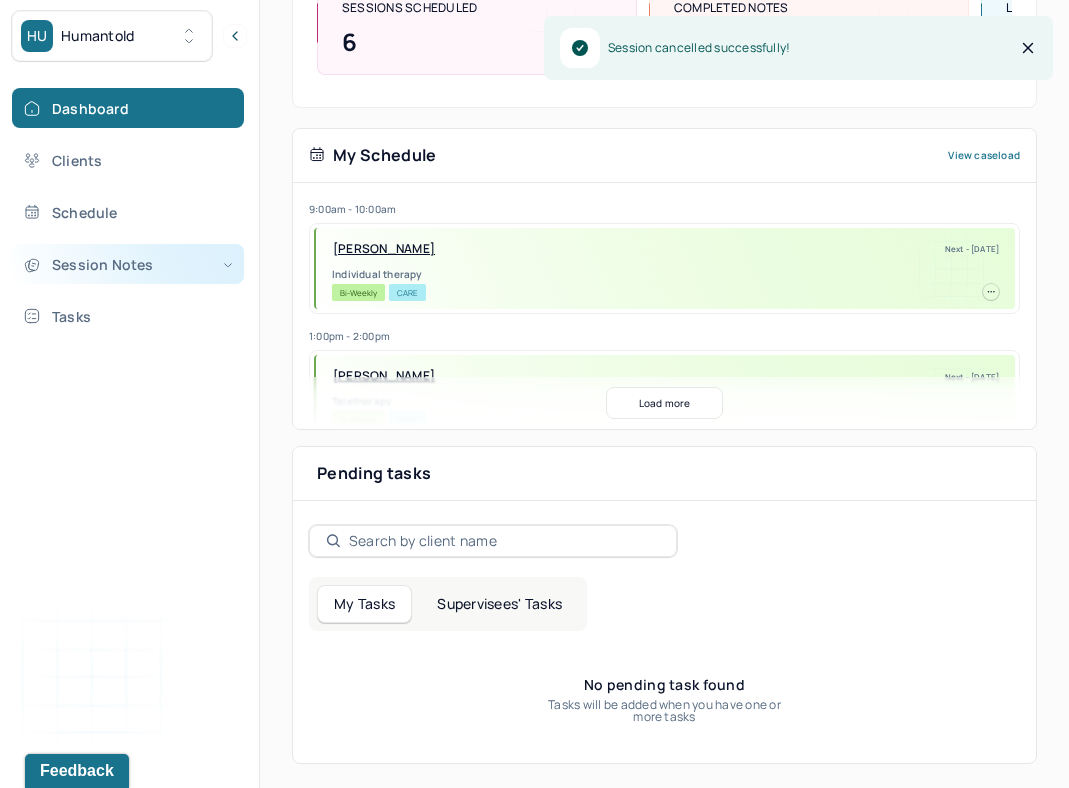 click on "Session Notes" at bounding box center (128, 264) 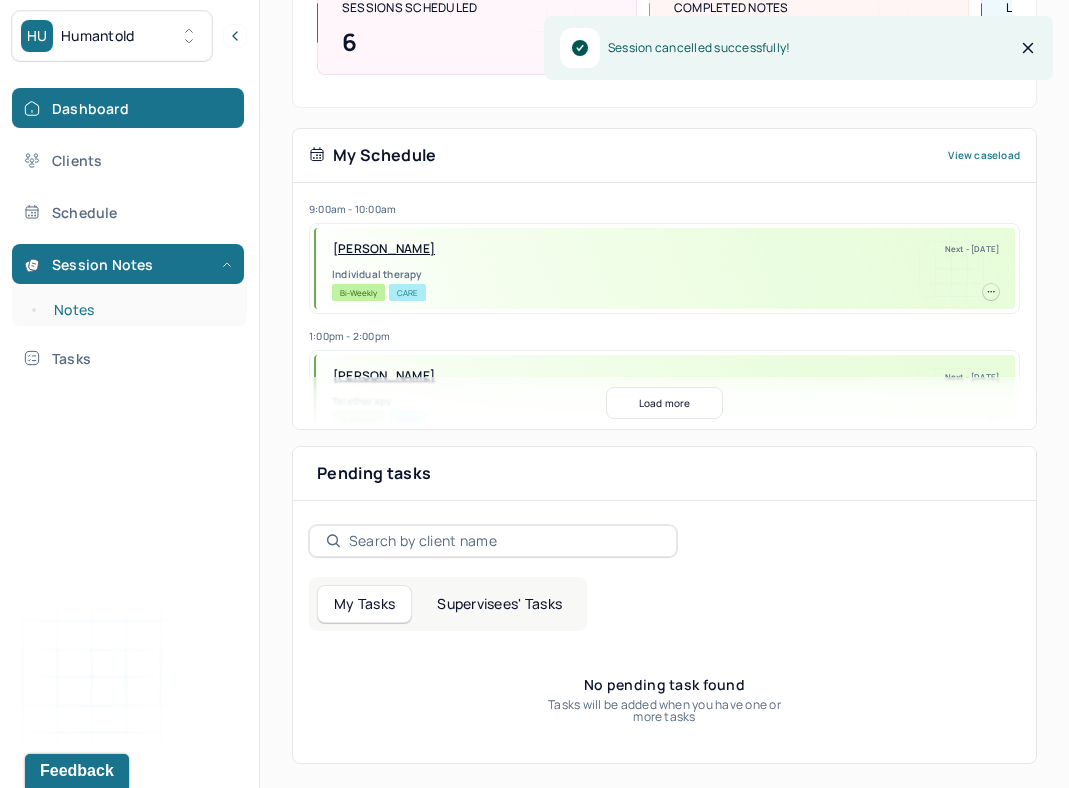 click on "Notes" at bounding box center [139, 310] 